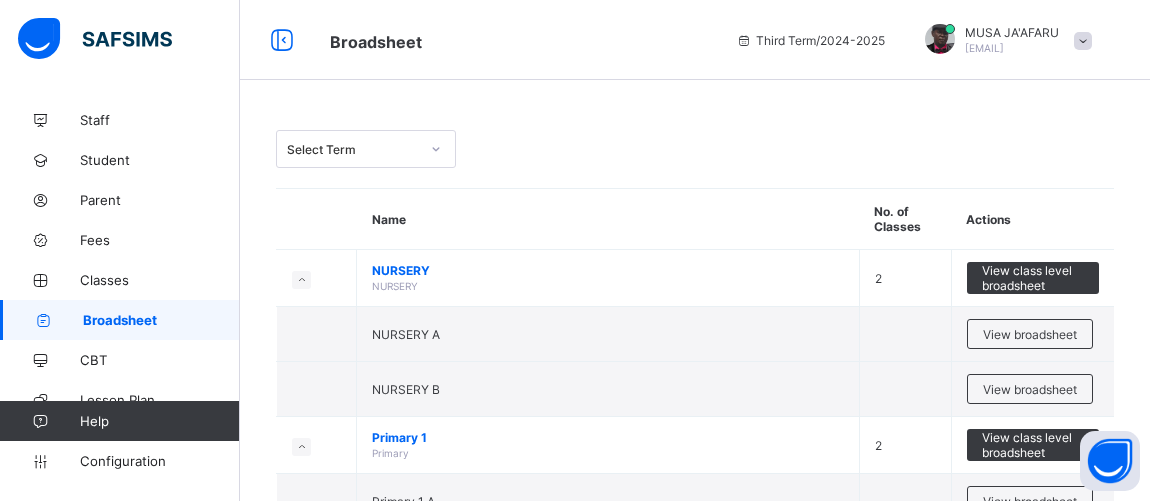 scroll, scrollTop: 0, scrollLeft: 0, axis: both 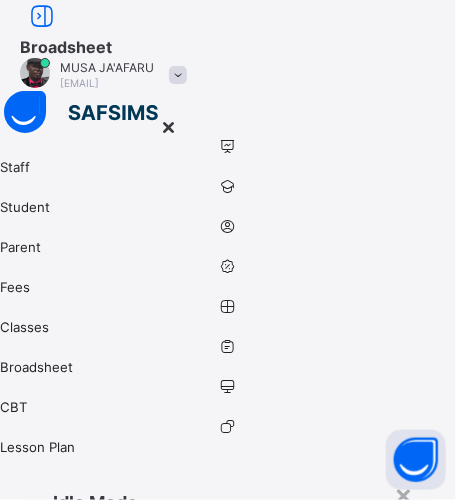 click on "Resume" at bounding box center (375, 672) 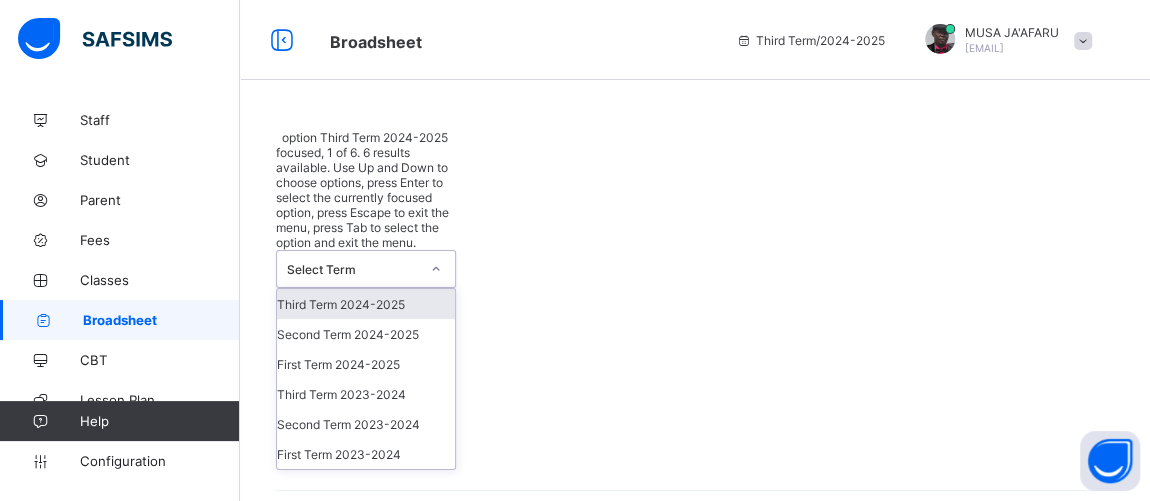 click on "Select Term" at bounding box center (353, 269) 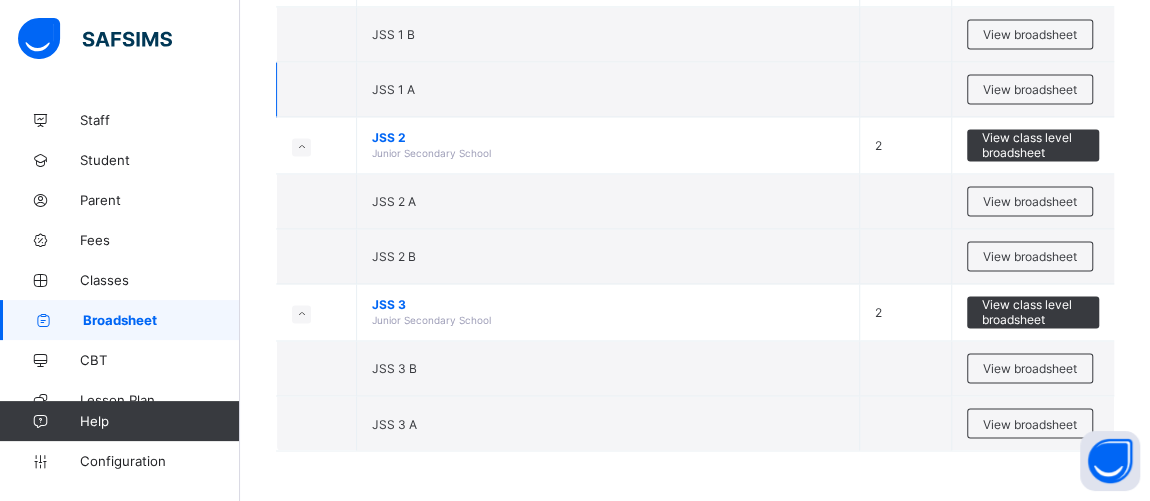 scroll, scrollTop: 1515, scrollLeft: 0, axis: vertical 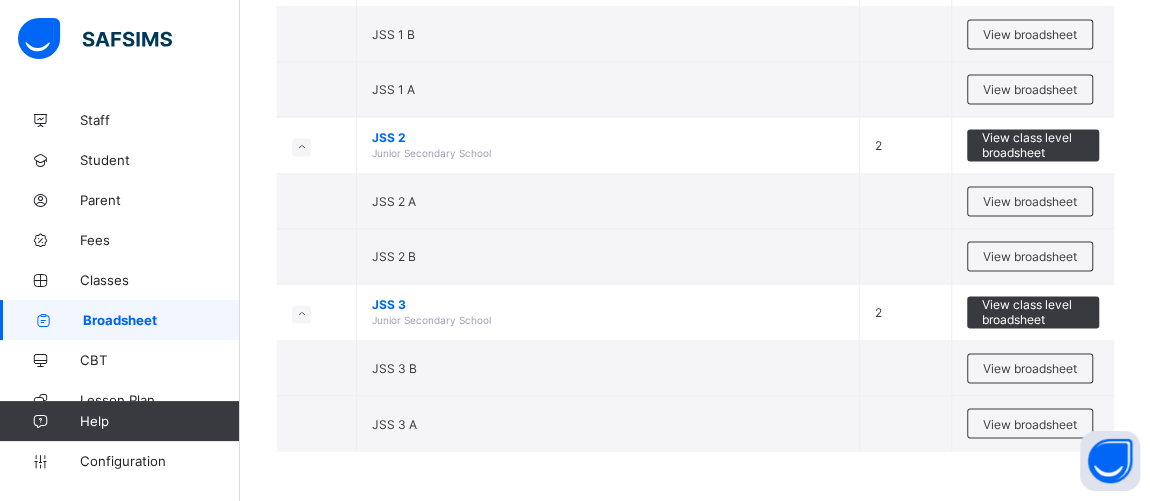 click on "View broadsheet" at bounding box center [1030, 201] 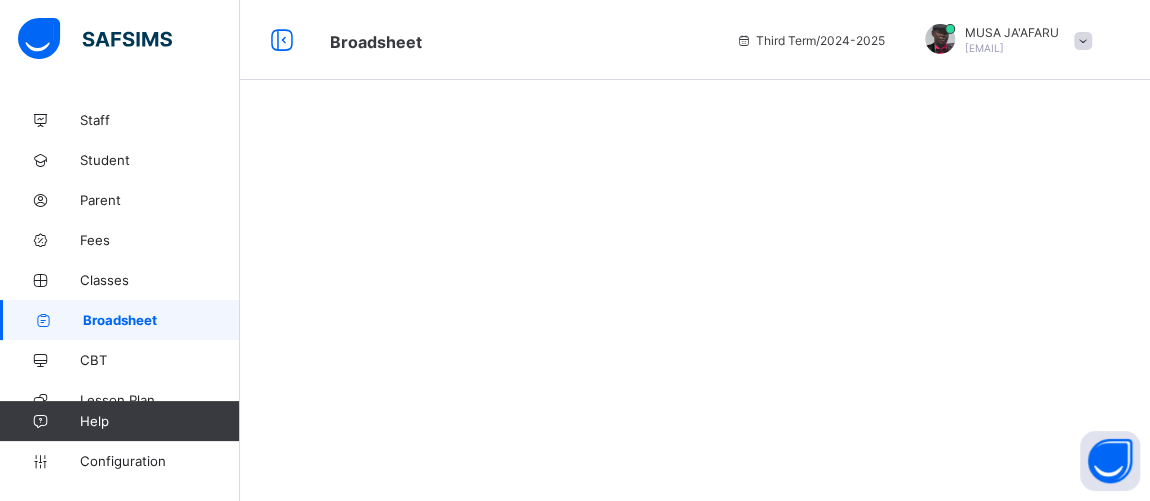 scroll, scrollTop: 0, scrollLeft: 0, axis: both 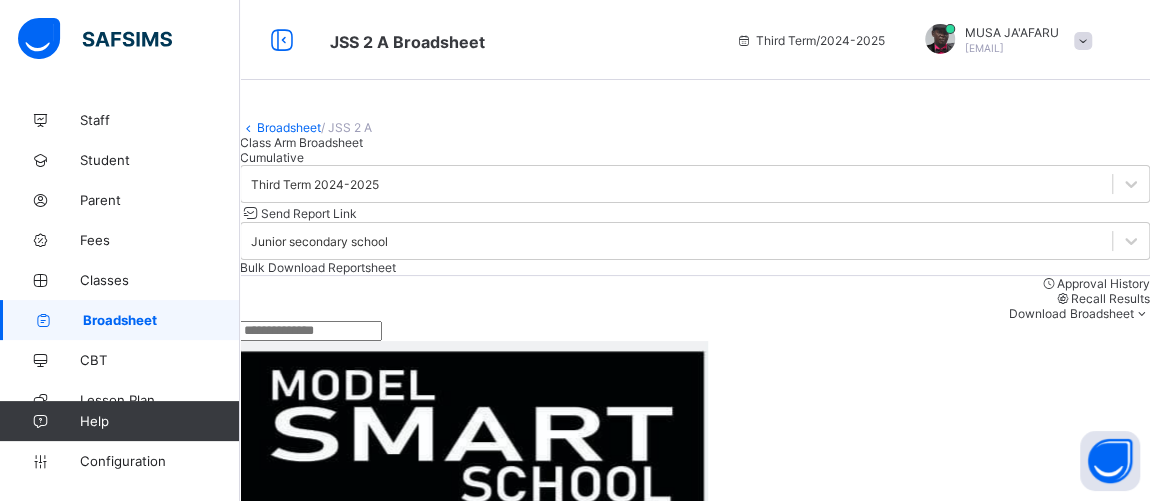 click at bounding box center [311, 331] 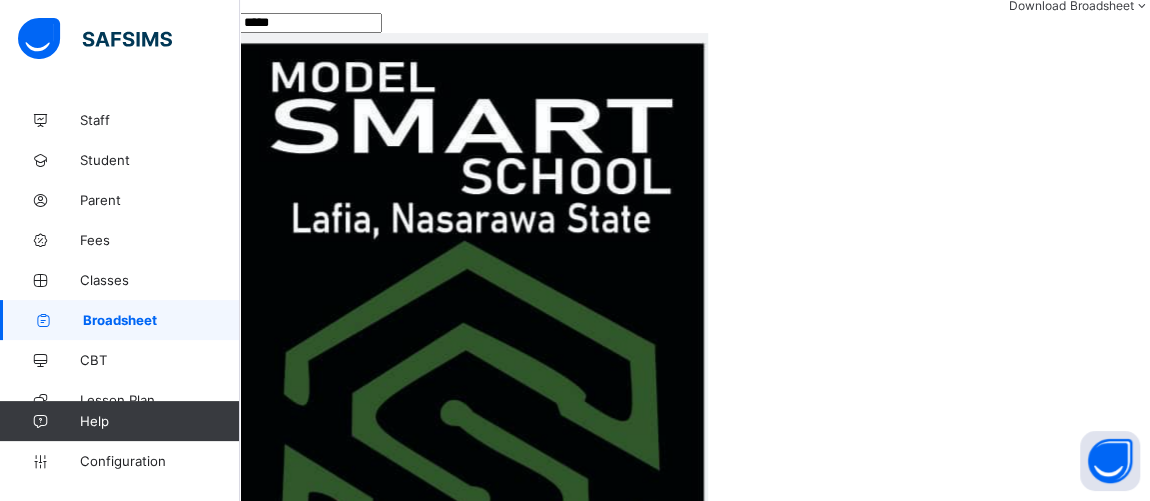 scroll, scrollTop: 311, scrollLeft: 0, axis: vertical 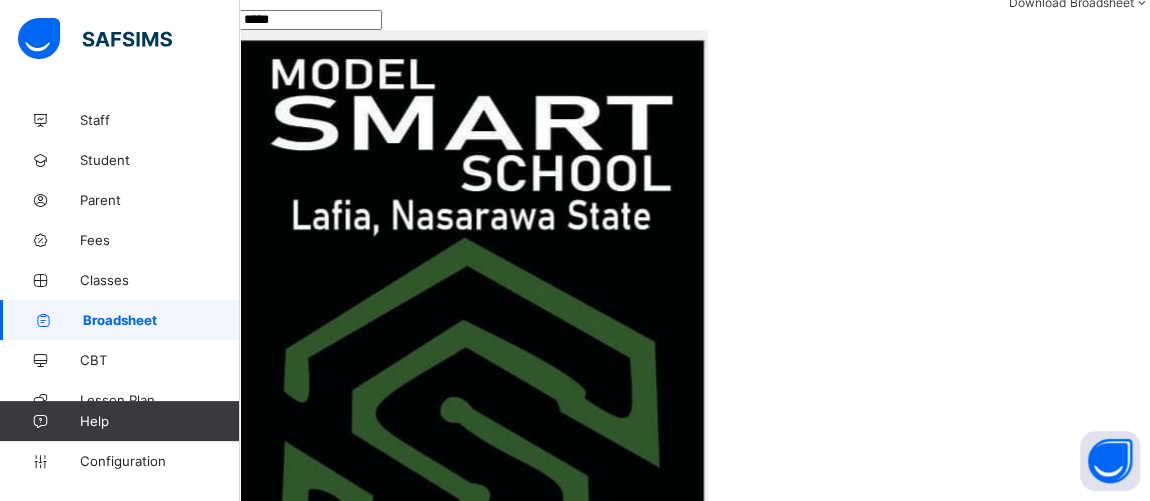 type on "*****" 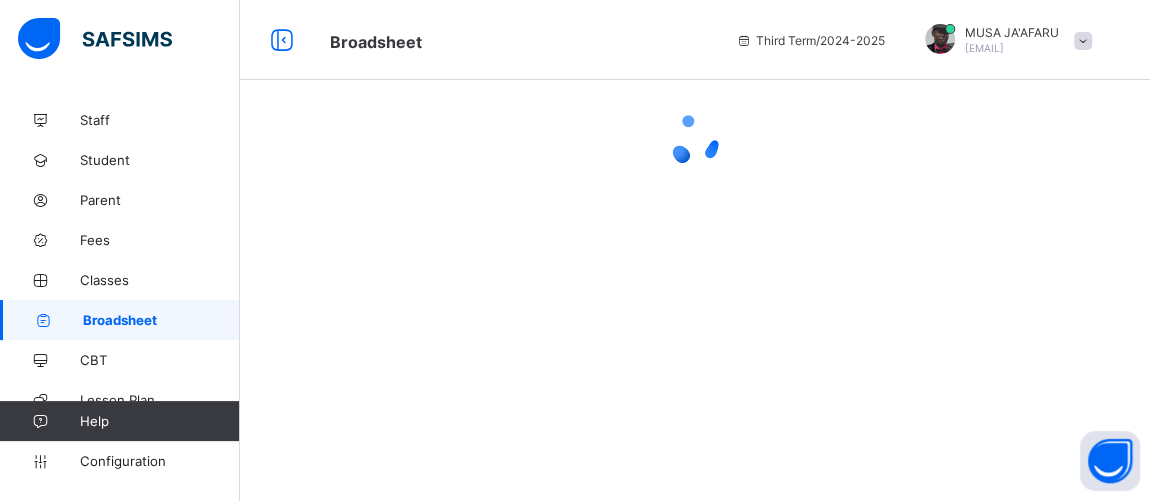 scroll, scrollTop: 0, scrollLeft: 0, axis: both 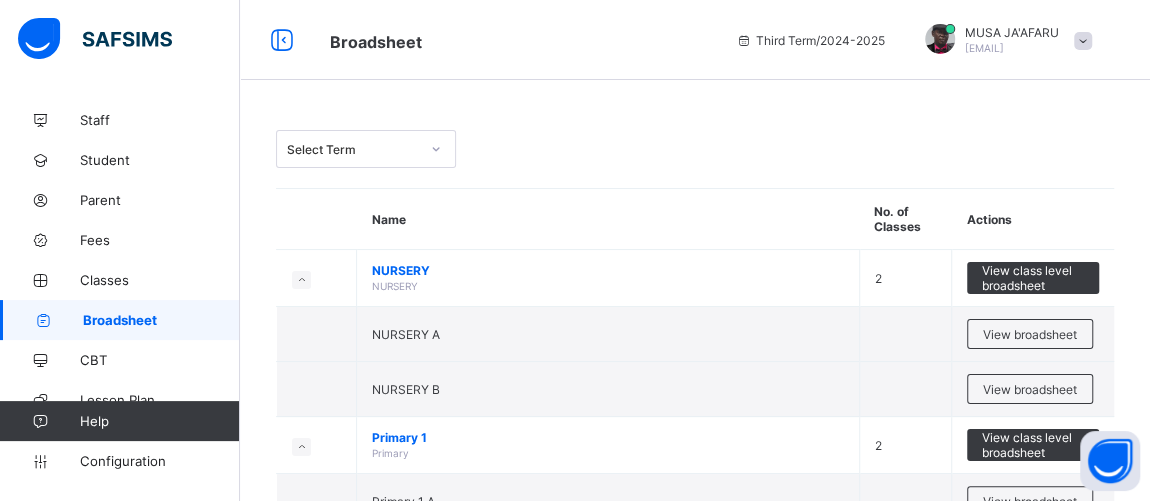 click on "Select Term" at bounding box center [347, 149] 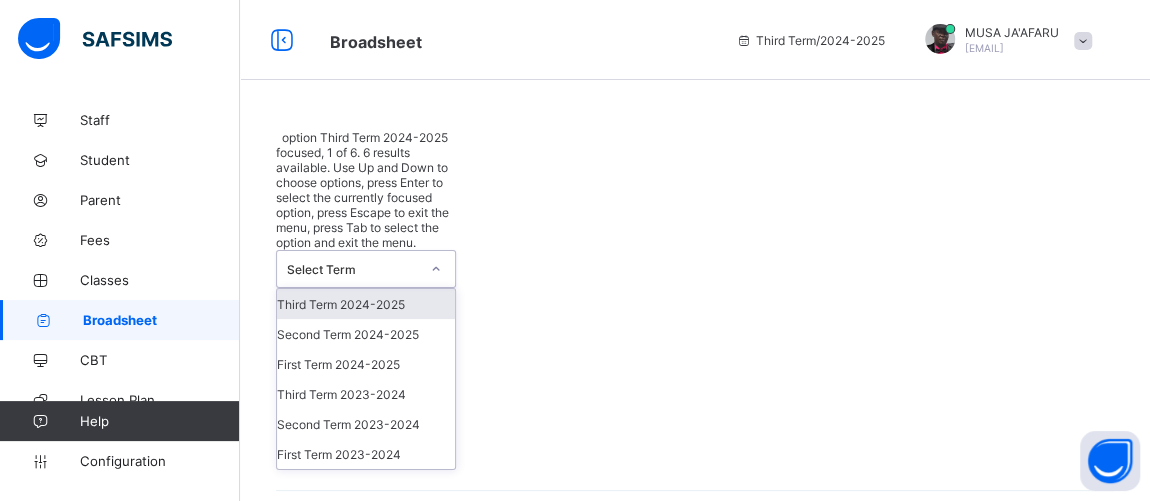 click on "Third Term 2024-2025" at bounding box center (366, 304) 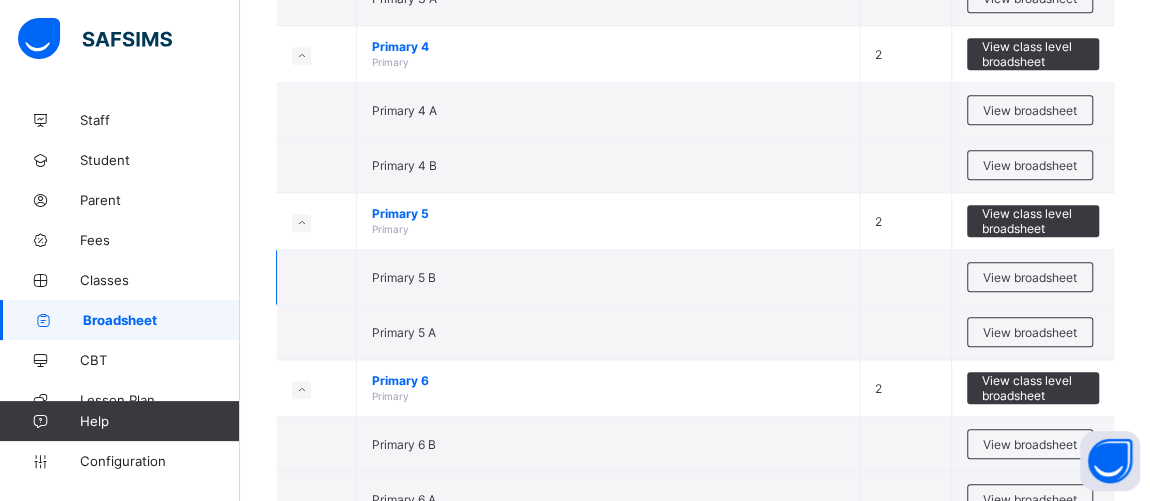 scroll, scrollTop: 909, scrollLeft: 0, axis: vertical 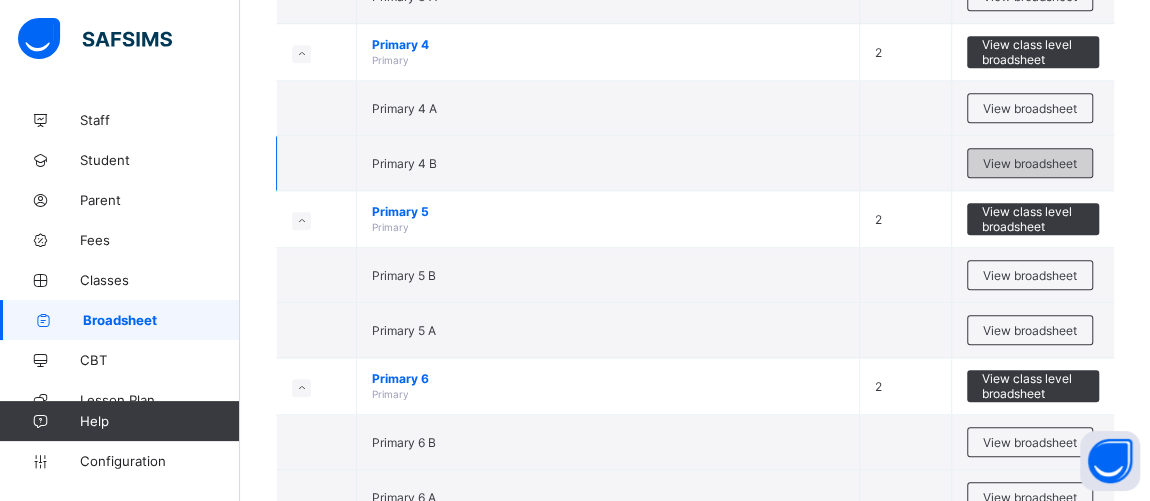 click on "View broadsheet" at bounding box center [1030, 163] 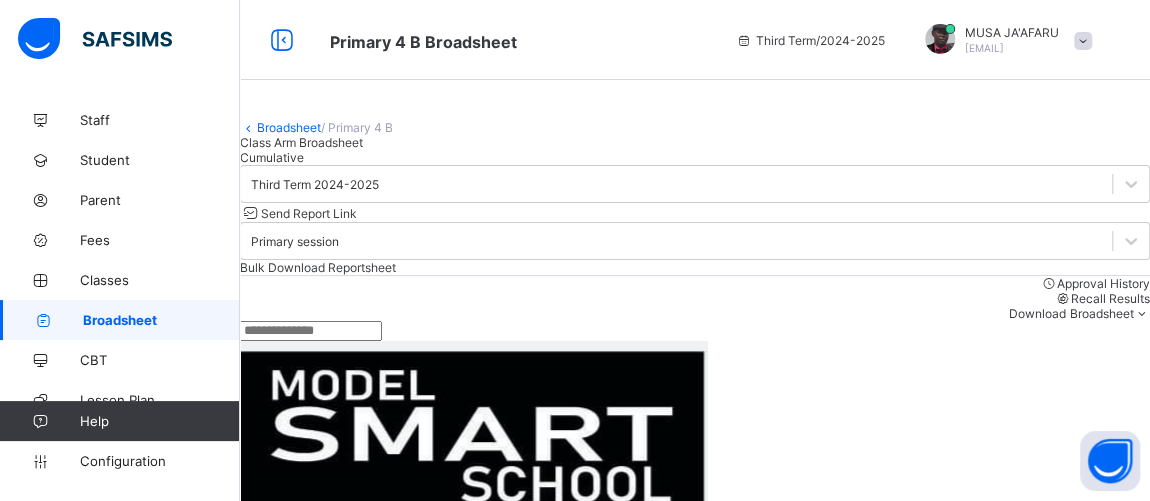 scroll, scrollTop: 303, scrollLeft: 0, axis: vertical 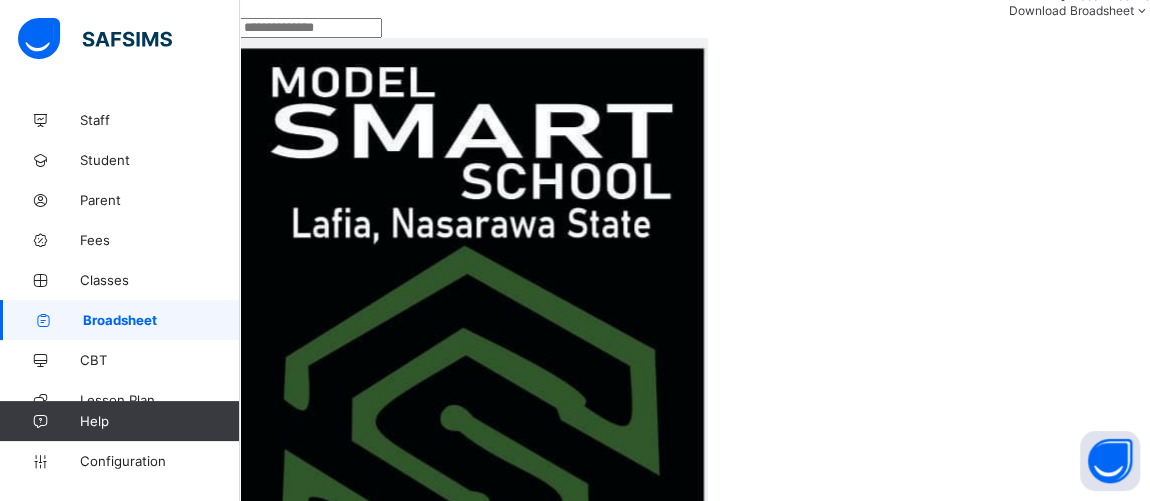 click at bounding box center (311, 28) 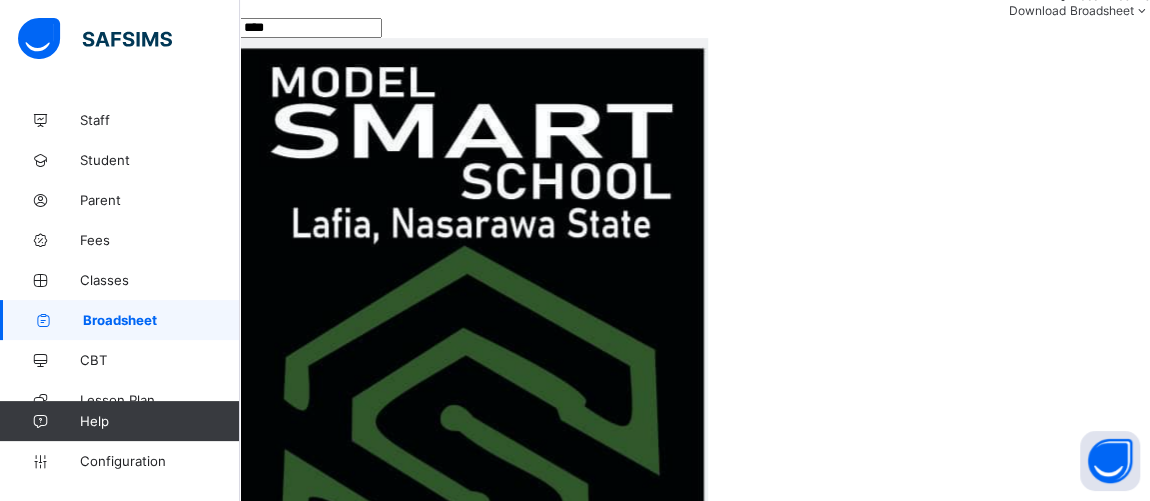scroll, scrollTop: 239, scrollLeft: 0, axis: vertical 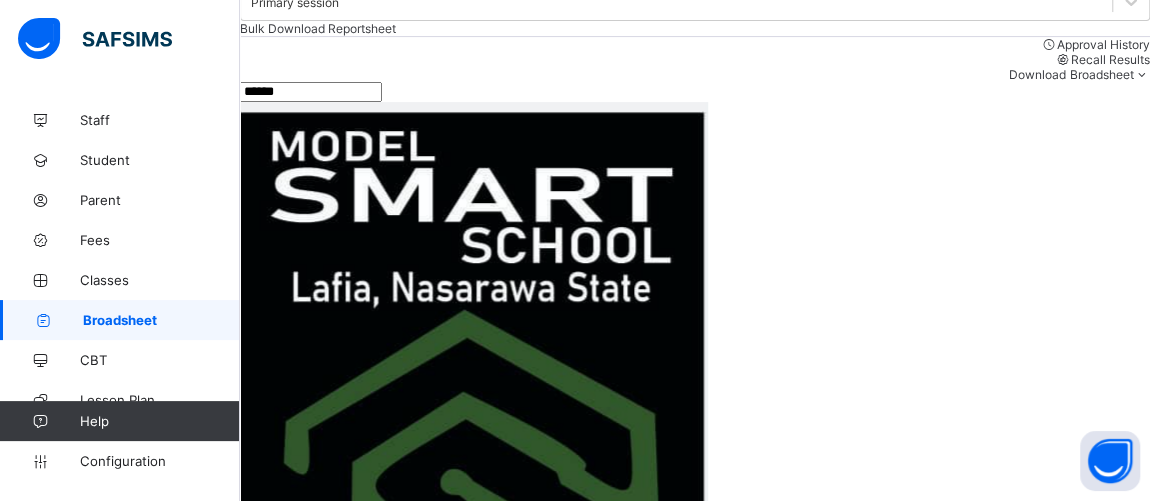 type on "******" 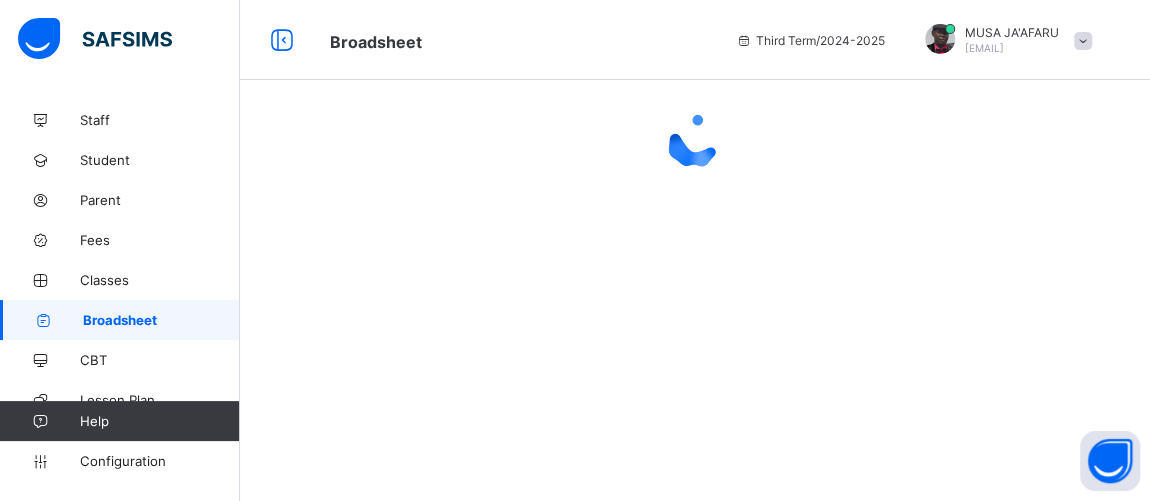 scroll, scrollTop: 0, scrollLeft: 0, axis: both 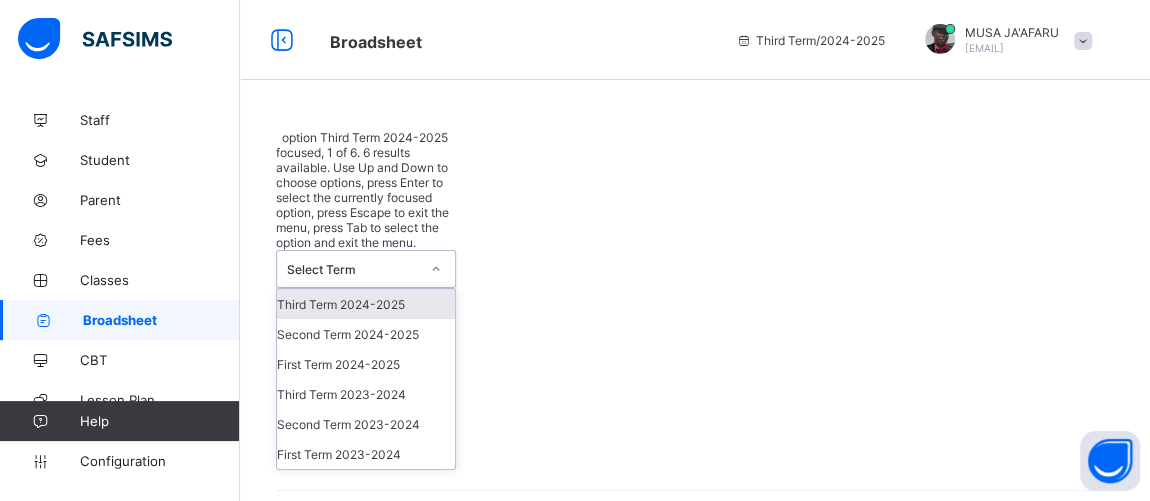 click on "Select Term" at bounding box center (353, 269) 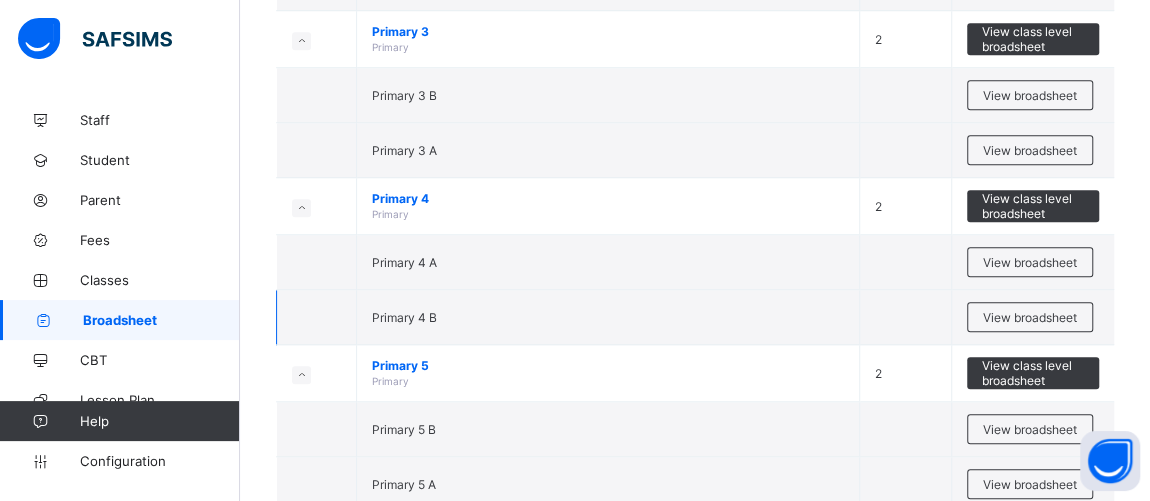 scroll, scrollTop: 757, scrollLeft: 0, axis: vertical 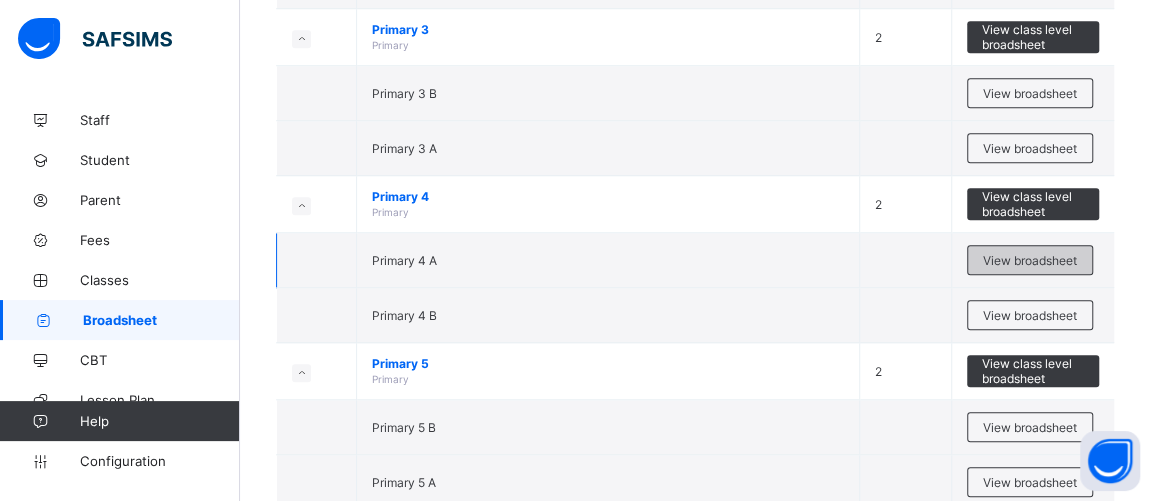 click on "View broadsheet" at bounding box center (1030, 260) 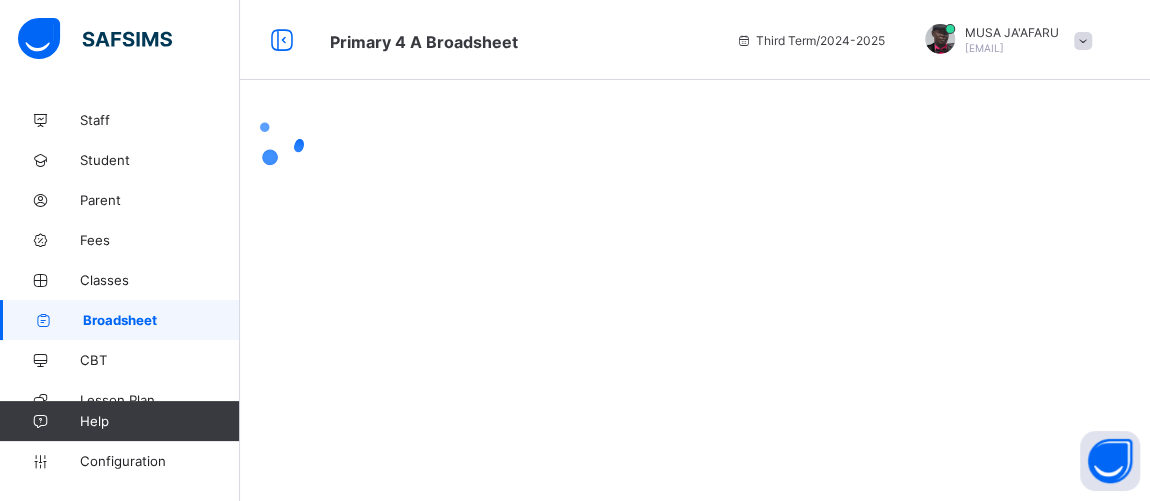 scroll, scrollTop: 0, scrollLeft: 0, axis: both 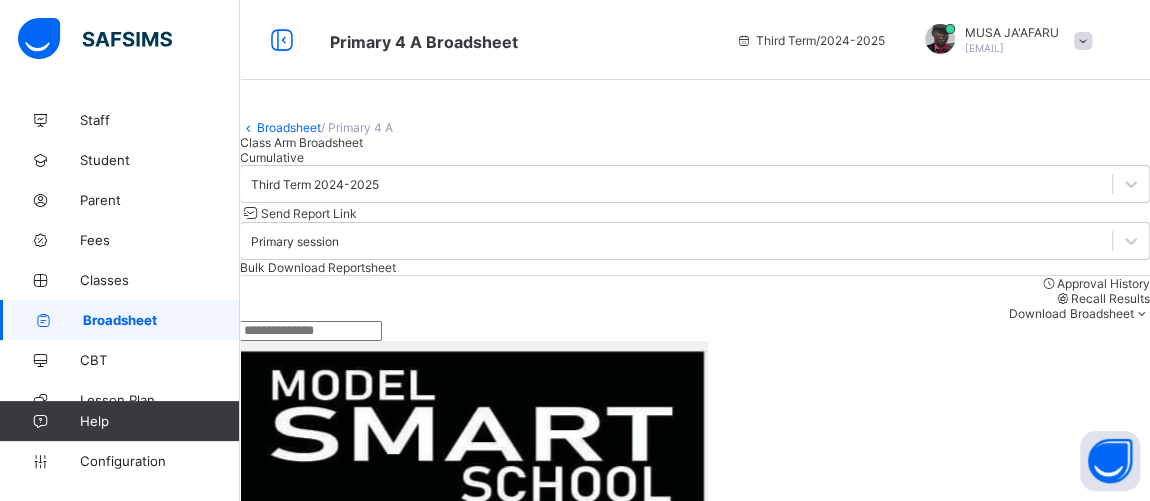 click at bounding box center (311, 331) 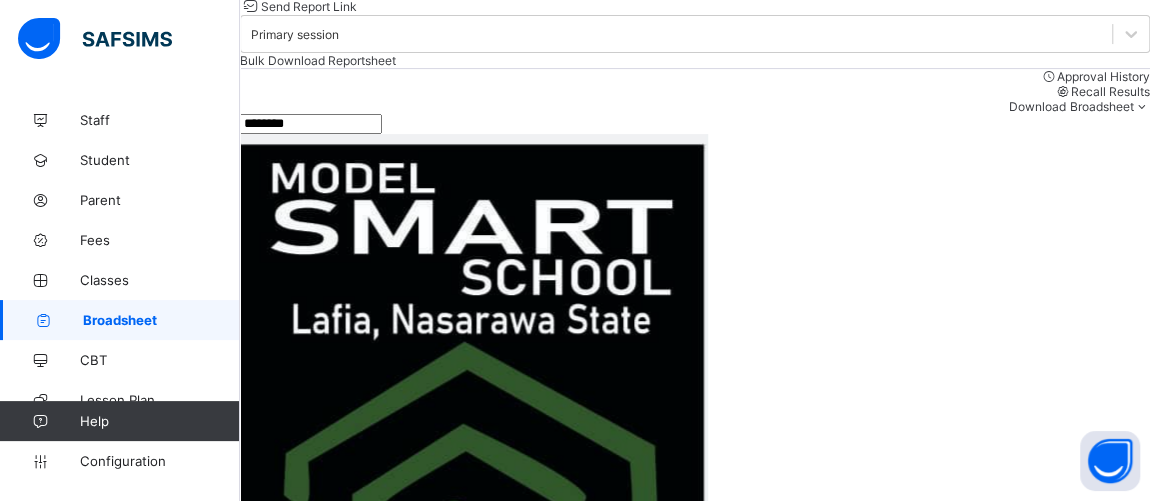 scroll, scrollTop: 209, scrollLeft: 0, axis: vertical 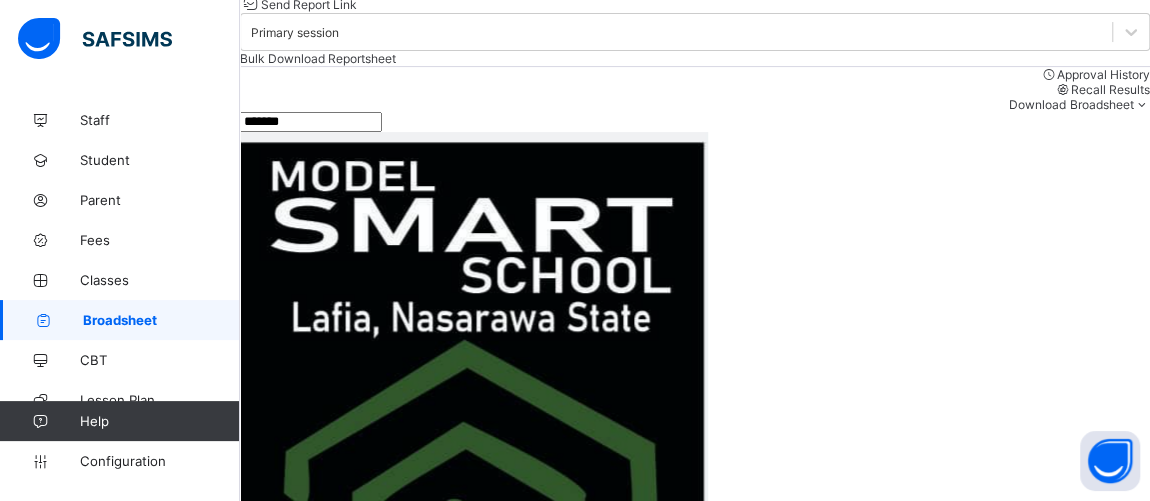 click on "NS/MSS/23/3031" at bounding box center [320, 1512] 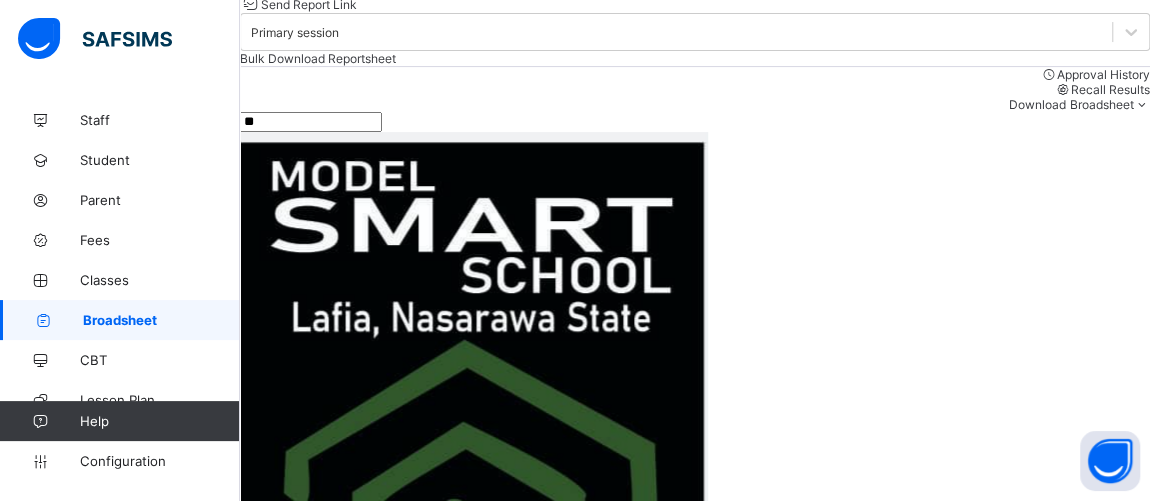 type on "*" 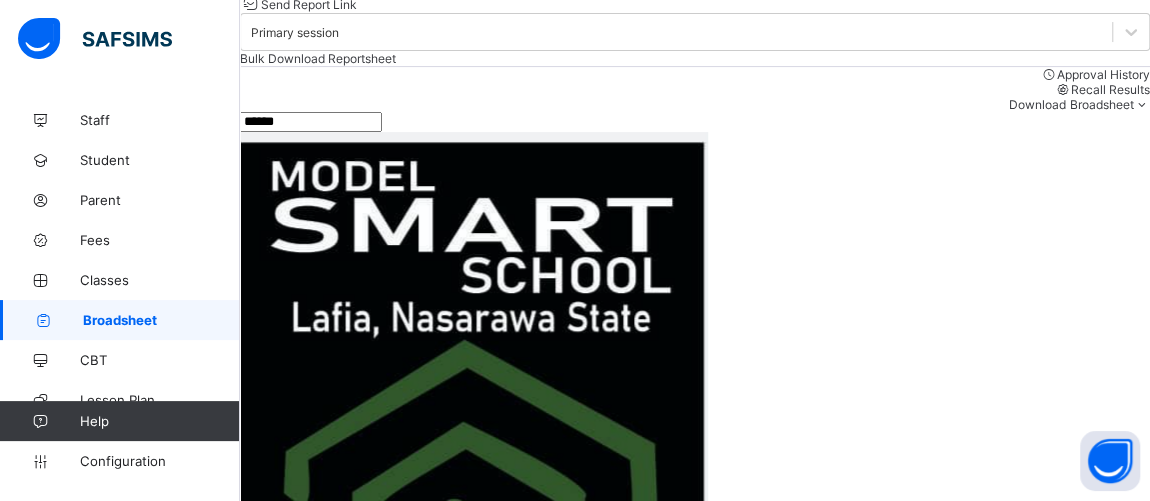 type on "******" 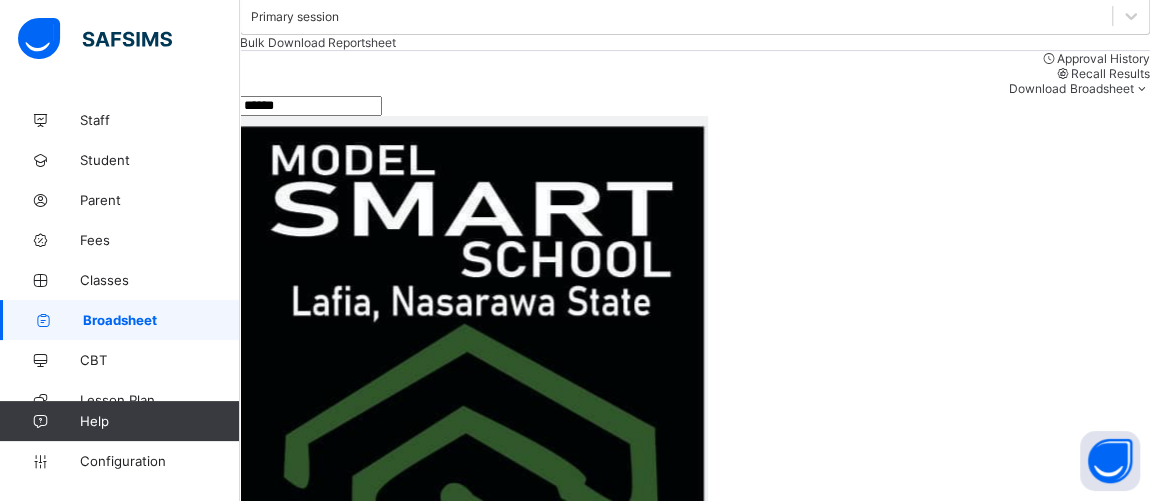 scroll, scrollTop: 239, scrollLeft: 0, axis: vertical 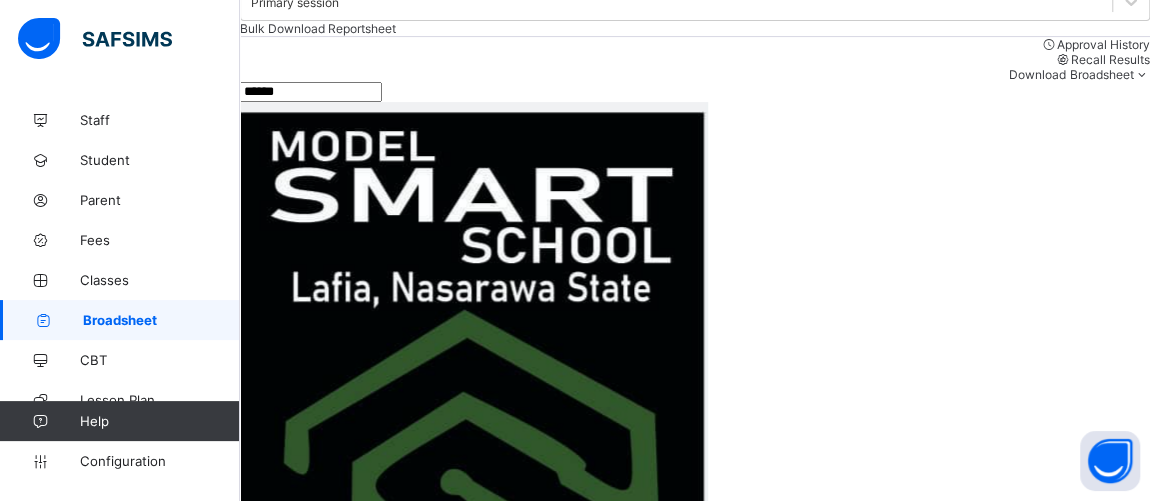 click on "Broadsheet" at bounding box center (120, 320) 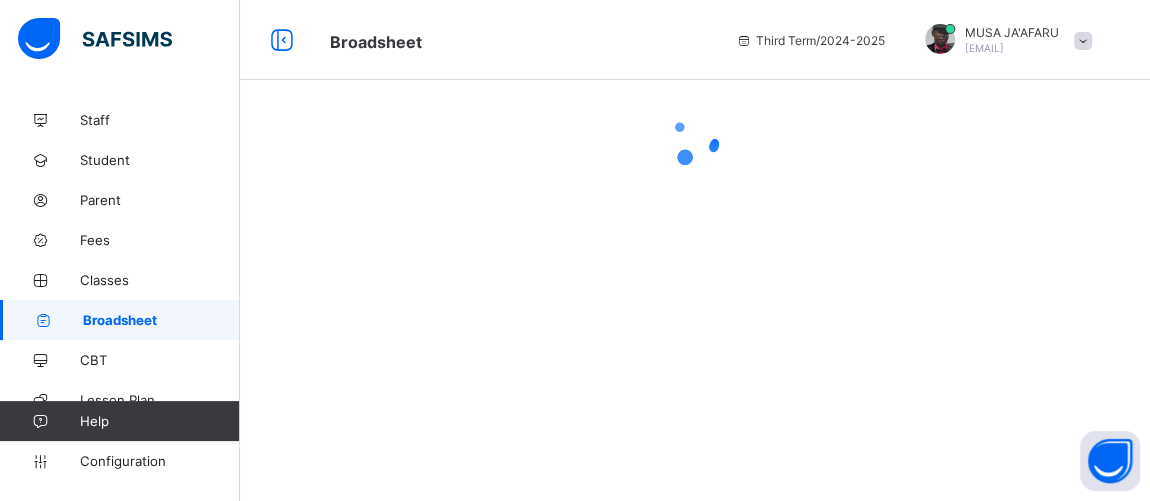 scroll, scrollTop: 0, scrollLeft: 0, axis: both 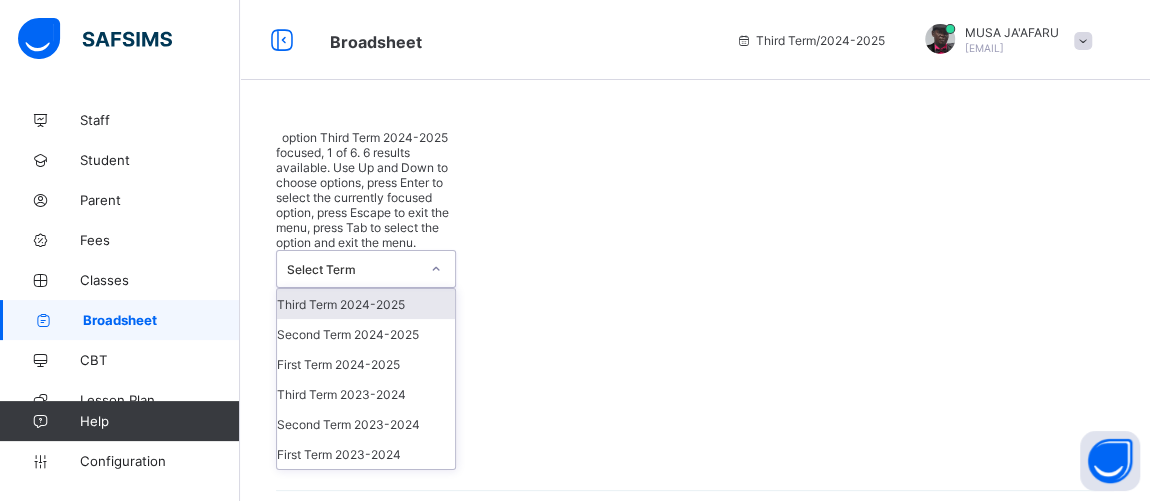 click on "Select Term" at bounding box center [353, 269] 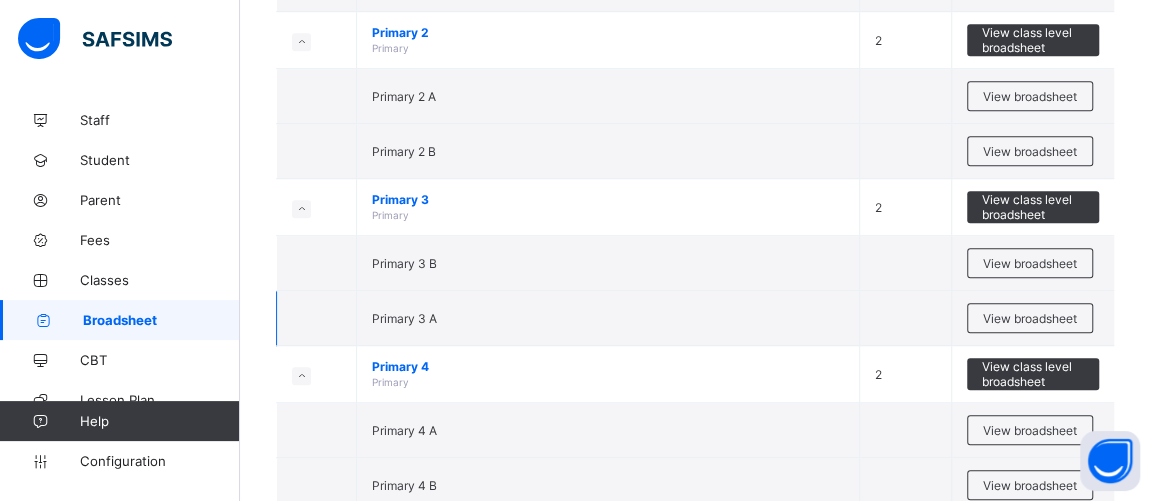 scroll, scrollTop: 606, scrollLeft: 0, axis: vertical 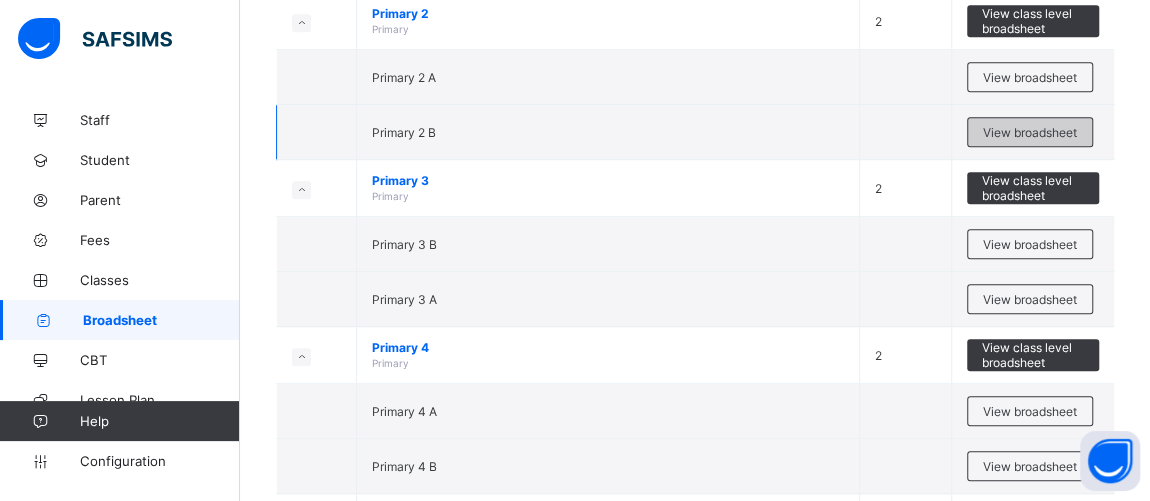 click on "View broadsheet" at bounding box center (1030, 132) 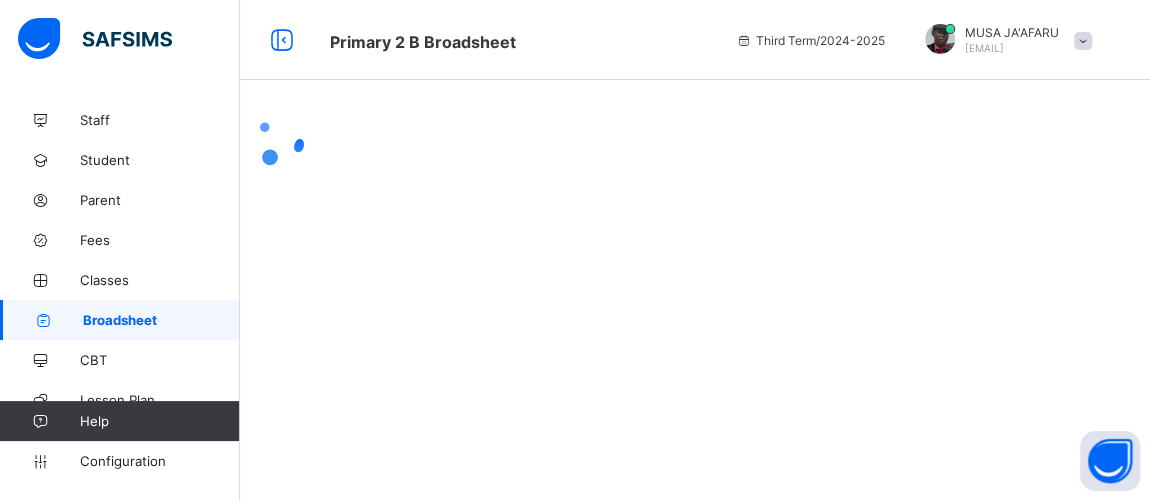 scroll, scrollTop: 0, scrollLeft: 0, axis: both 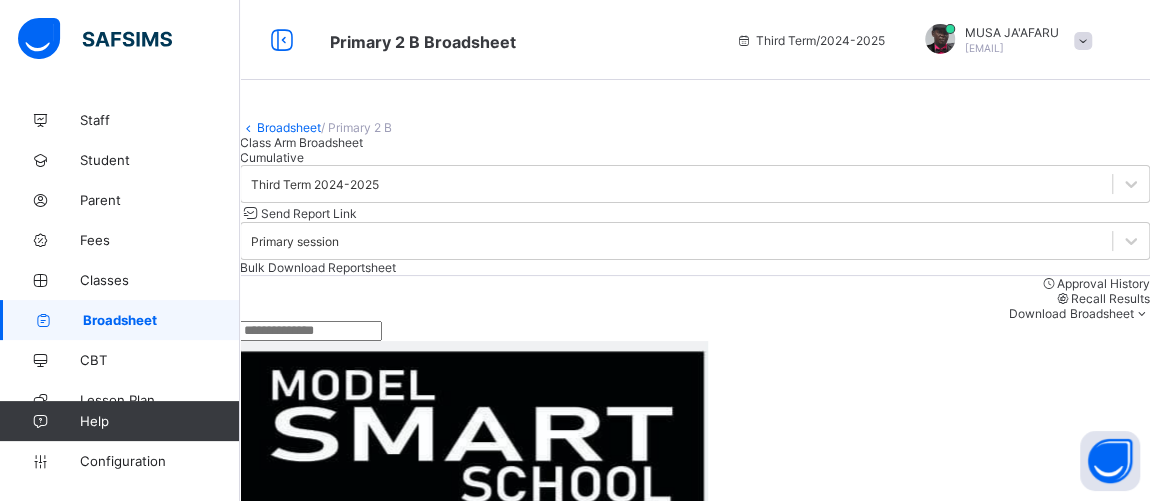 click at bounding box center [311, 331] 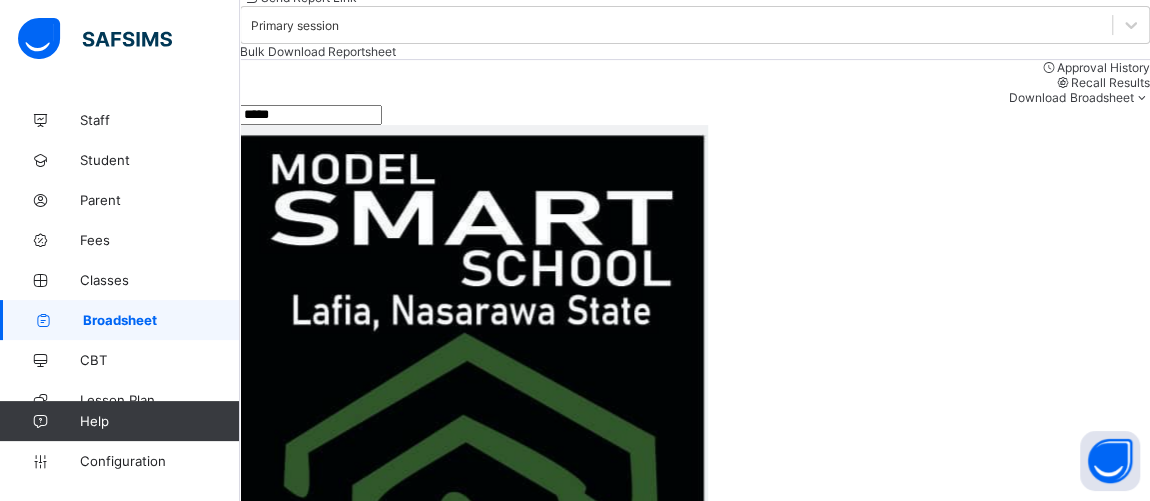 scroll, scrollTop: 239, scrollLeft: 0, axis: vertical 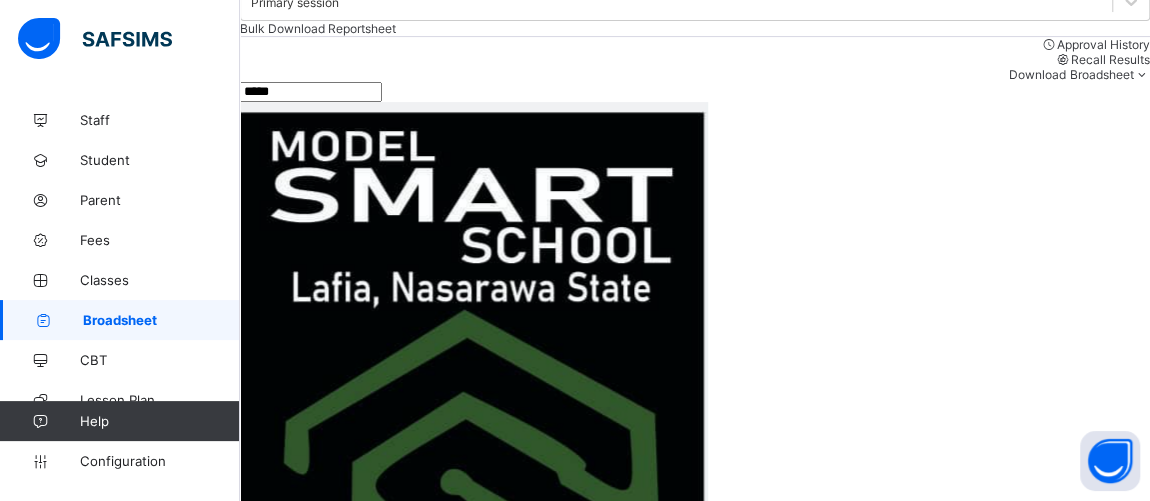 type on "*****" 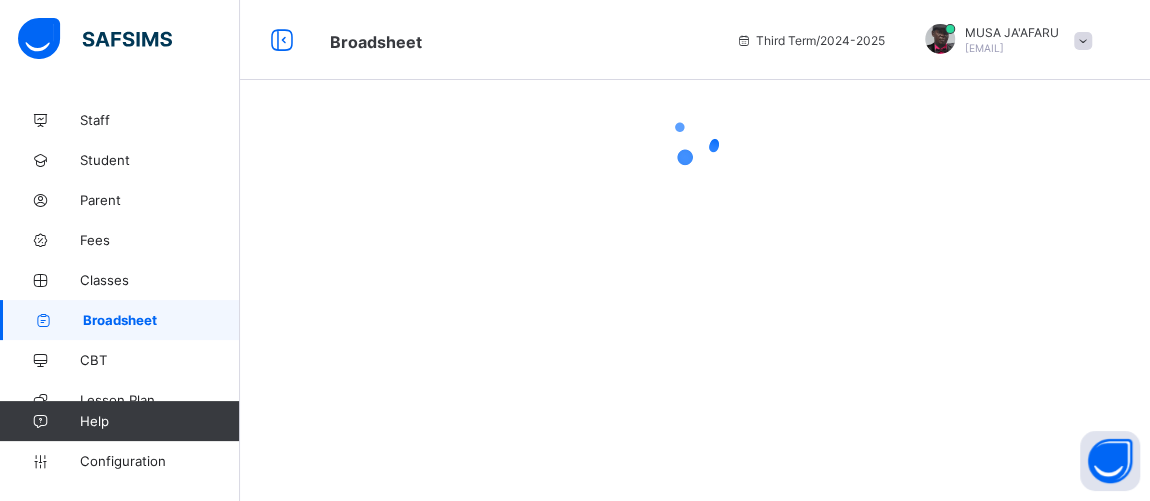 scroll, scrollTop: 0, scrollLeft: 0, axis: both 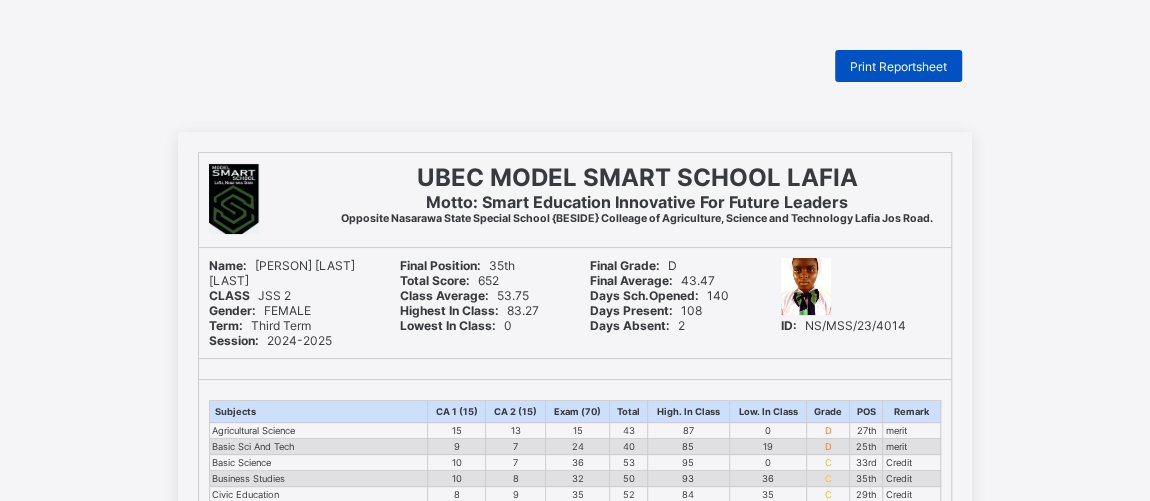 click on "Print Reportsheet" at bounding box center (898, 66) 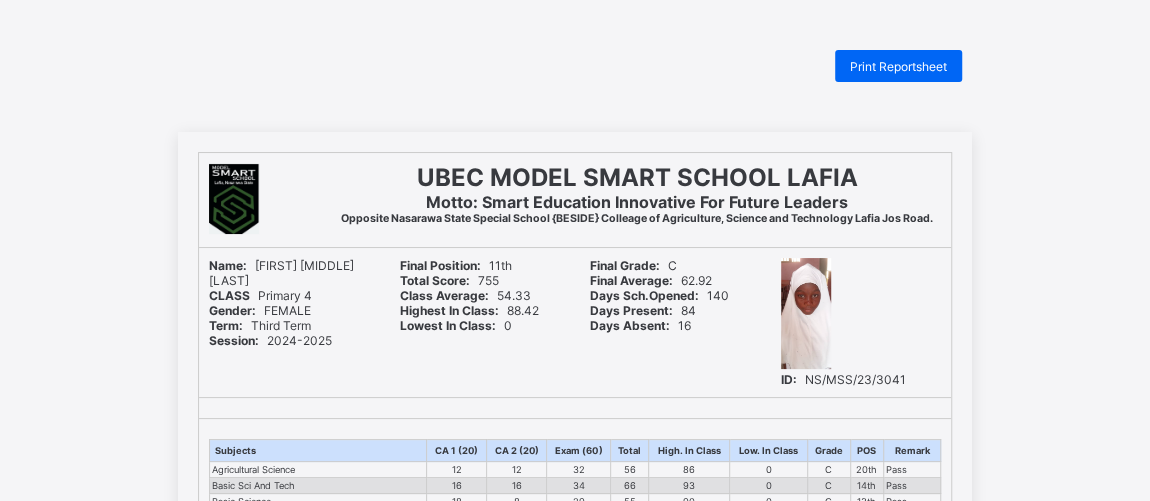 scroll, scrollTop: 0, scrollLeft: 0, axis: both 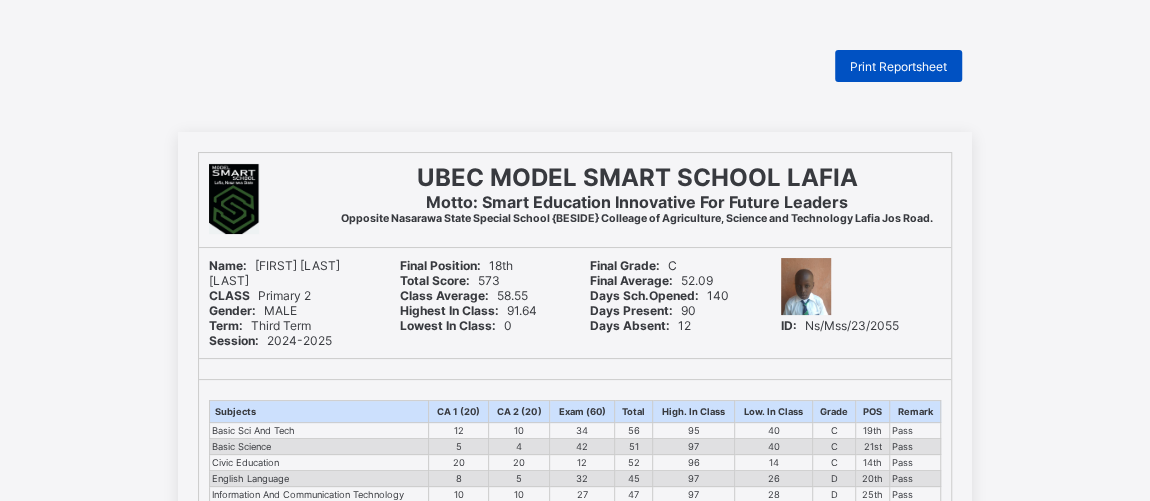 click on "Print Reportsheet" at bounding box center (898, 66) 